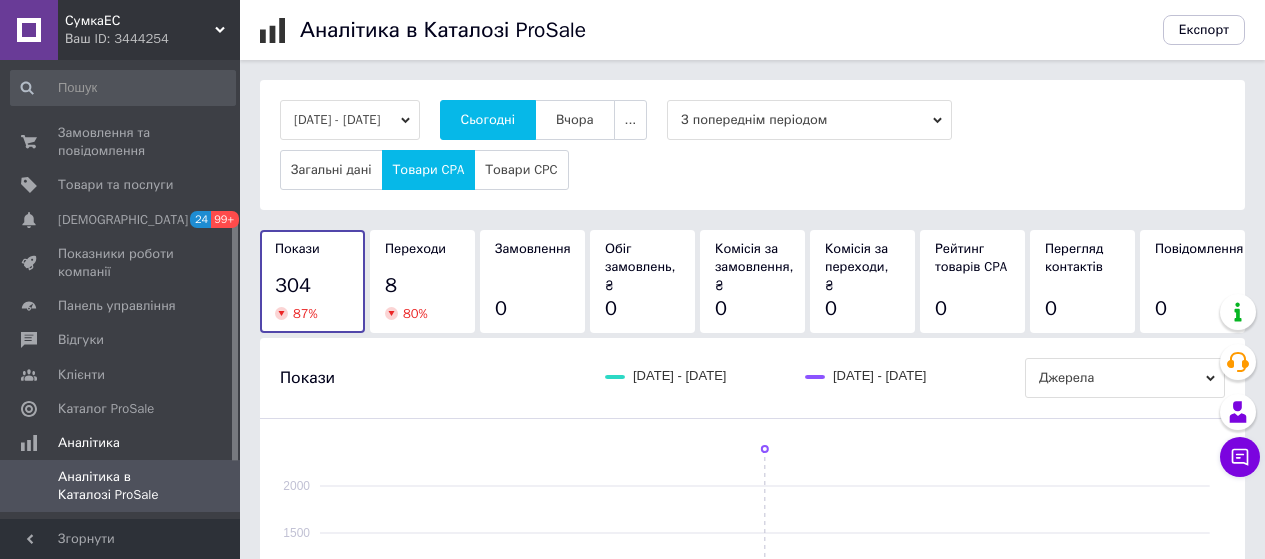 scroll, scrollTop: 0, scrollLeft: 0, axis: both 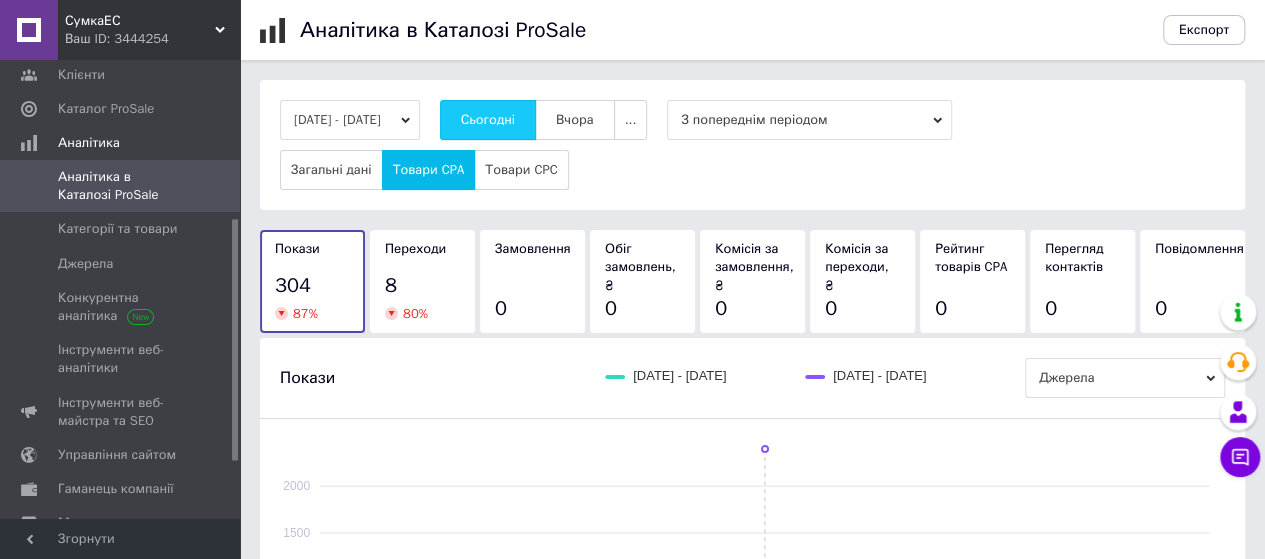 click on "Сьогодні" at bounding box center [488, 120] 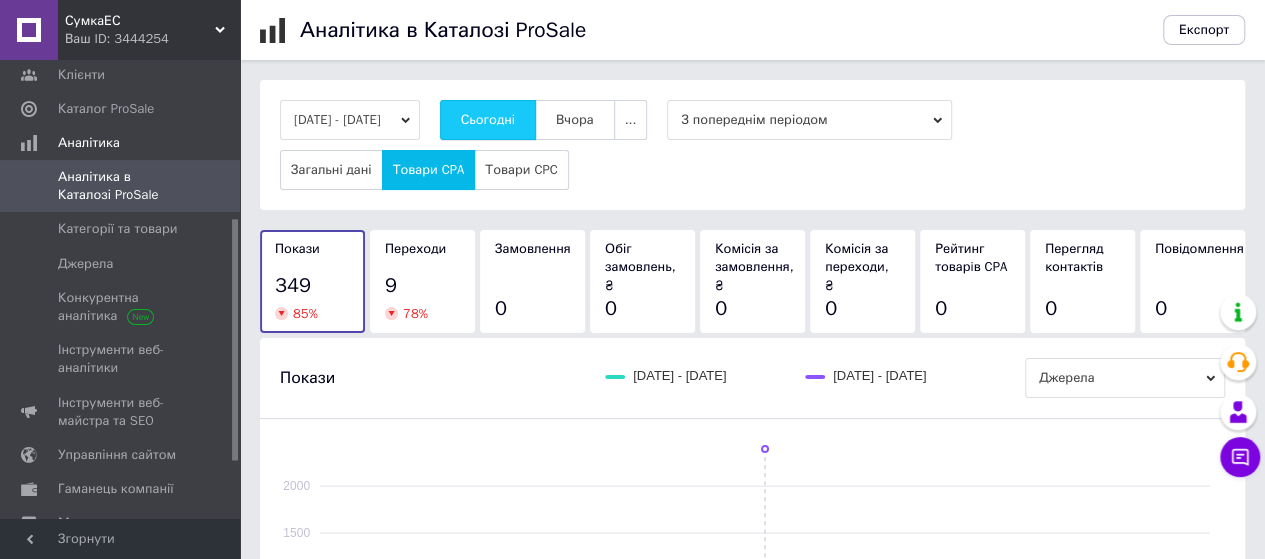 click on "Сьогодні" at bounding box center (488, 120) 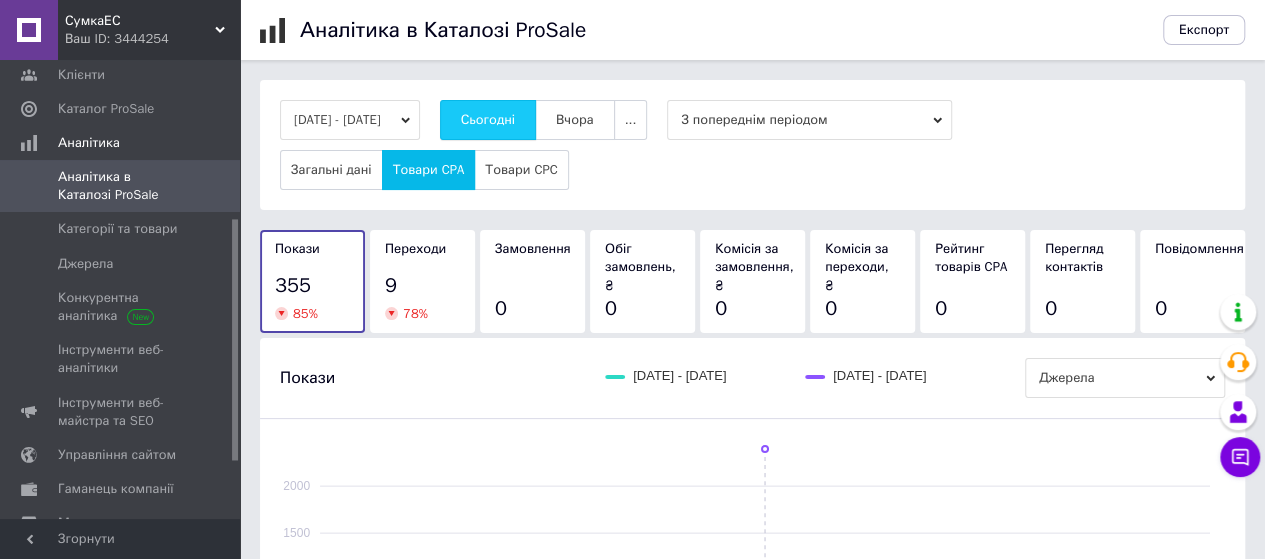 click on "Сьогодні" at bounding box center (488, 120) 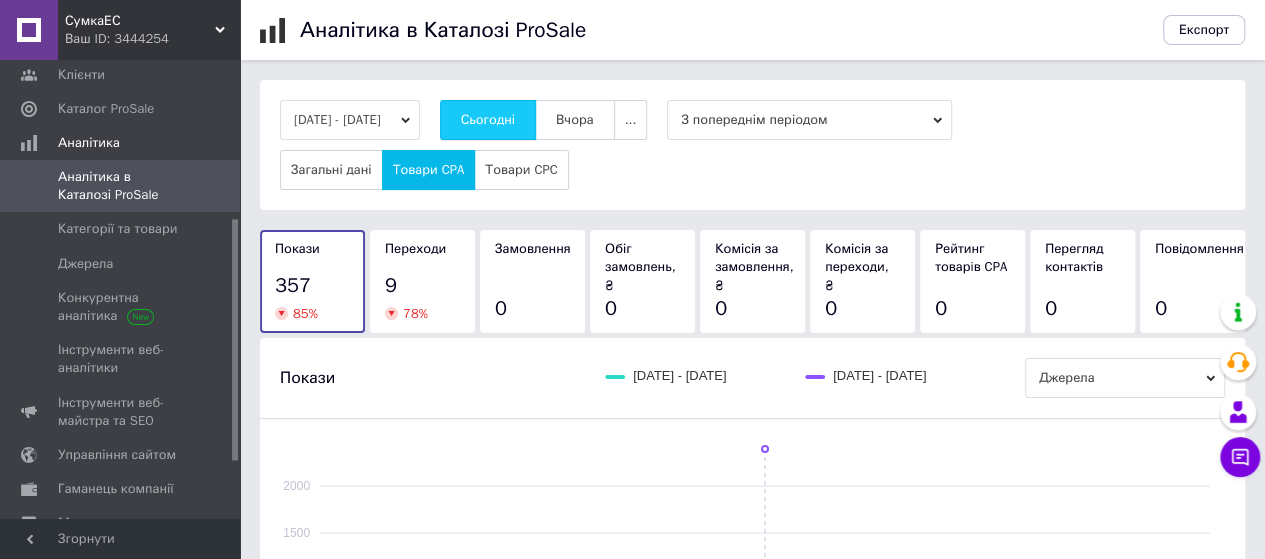 click on "Сьогодні" at bounding box center [488, 120] 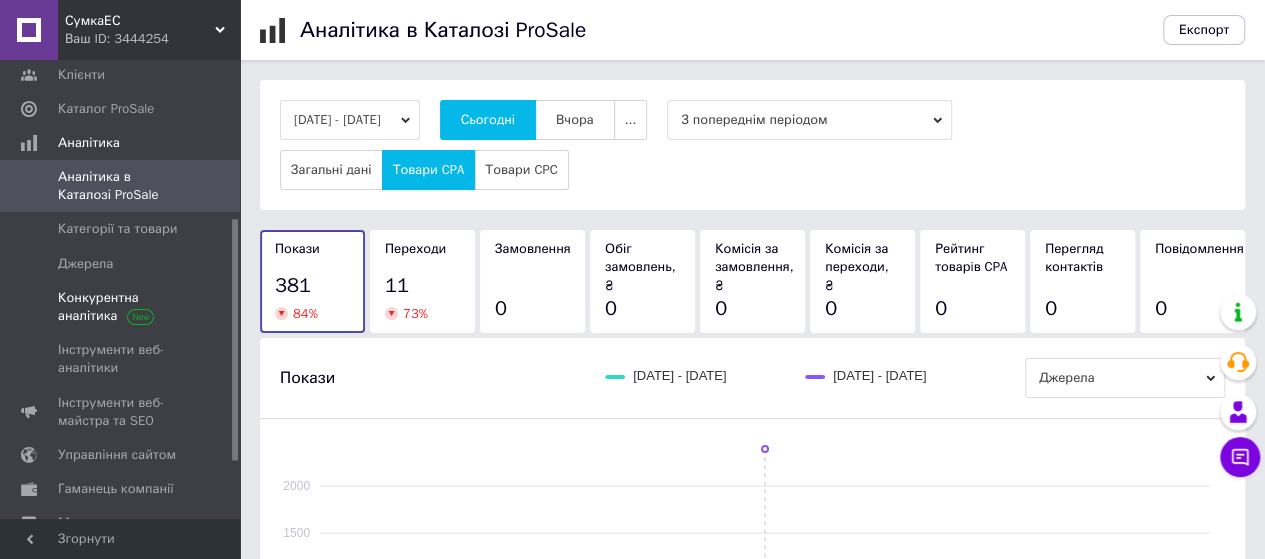 scroll, scrollTop: 0, scrollLeft: 0, axis: both 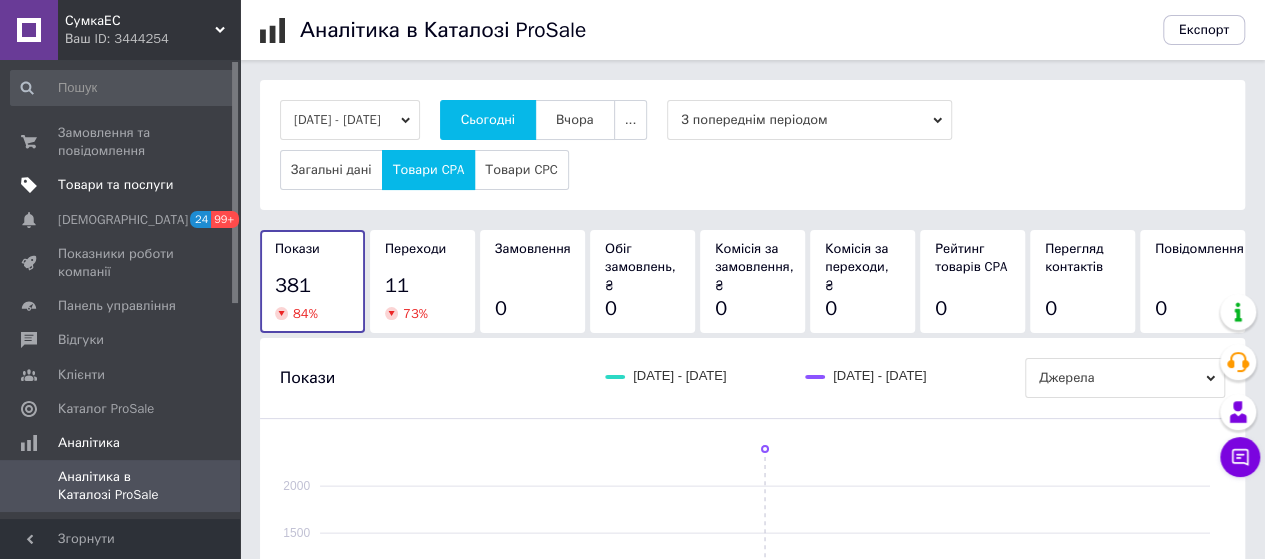 click on "Товари та послуги" at bounding box center (115, 185) 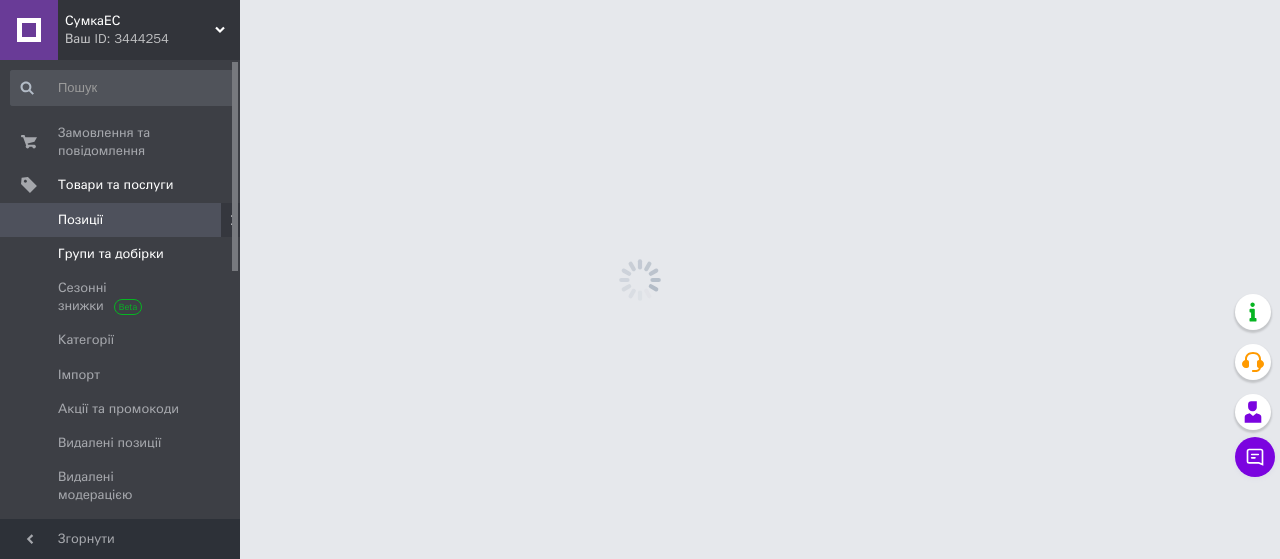 click on "Групи та добірки" at bounding box center (111, 254) 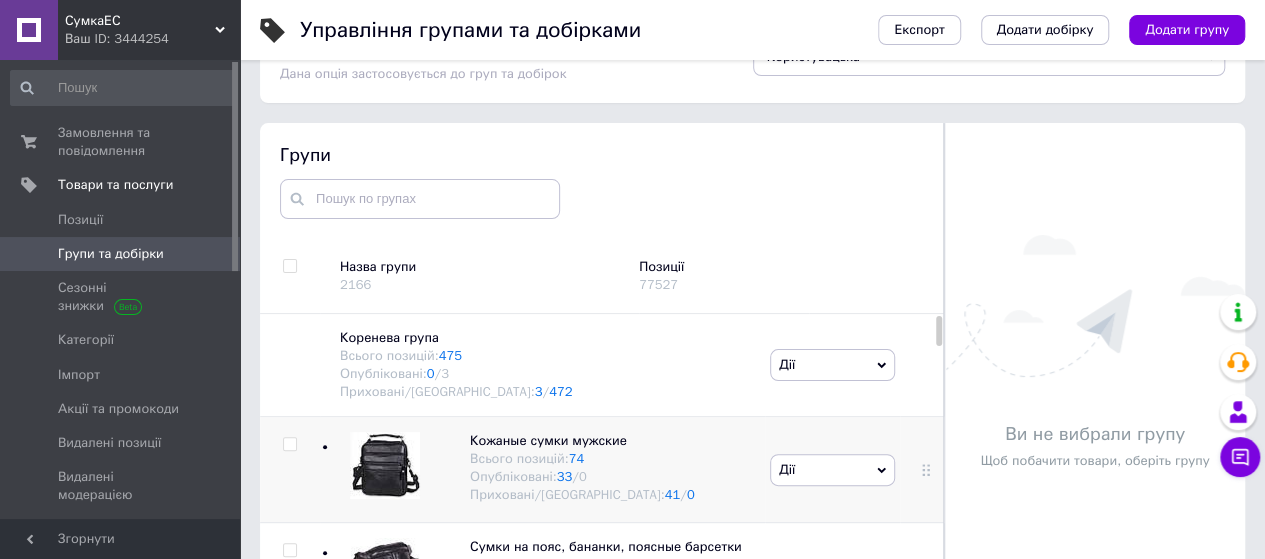 scroll, scrollTop: 113, scrollLeft: 0, axis: vertical 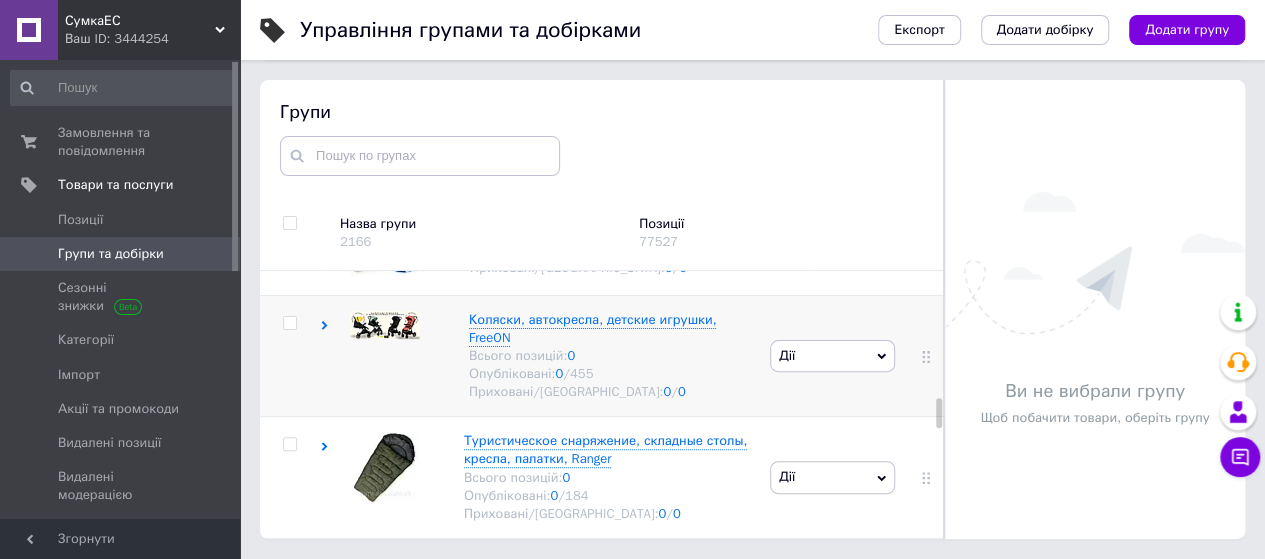 click 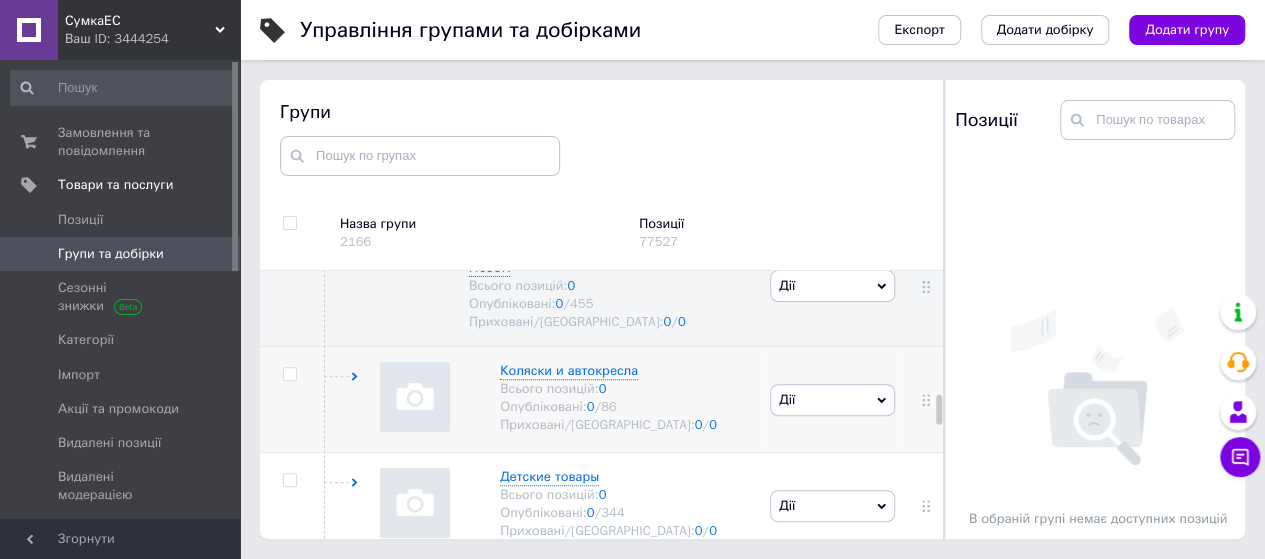 scroll, scrollTop: 2700, scrollLeft: 0, axis: vertical 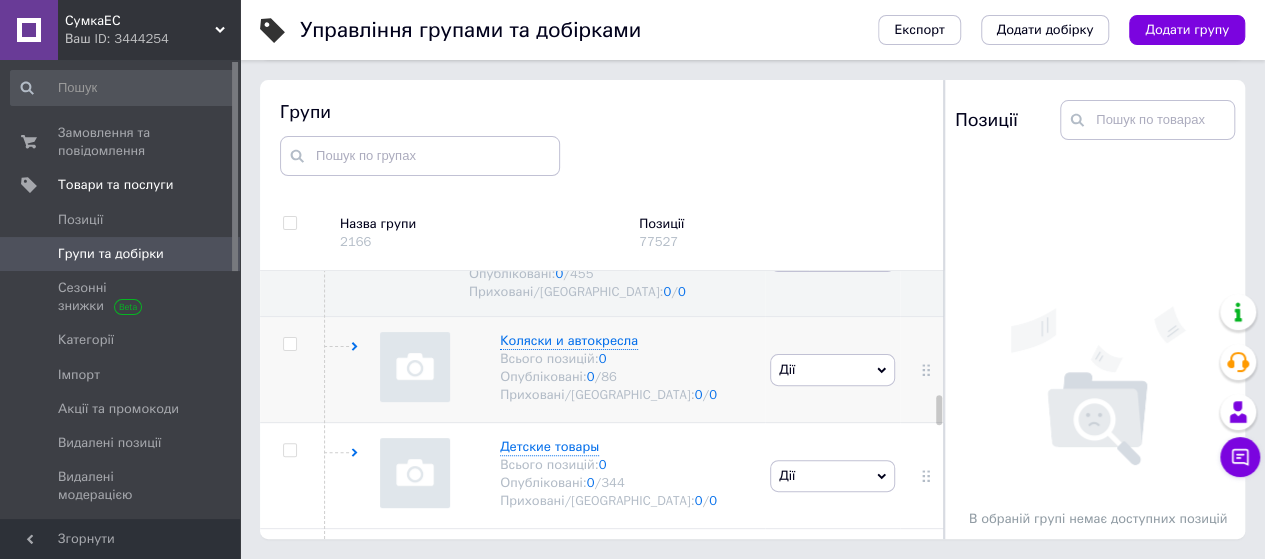 click at bounding box center (289, 344) 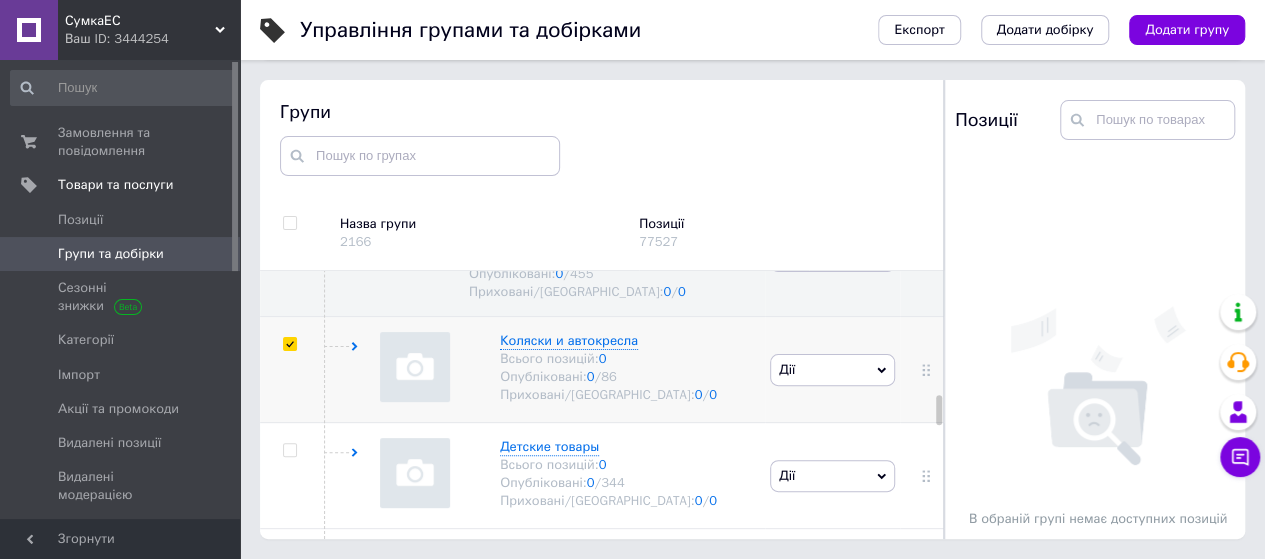 checkbox on "true" 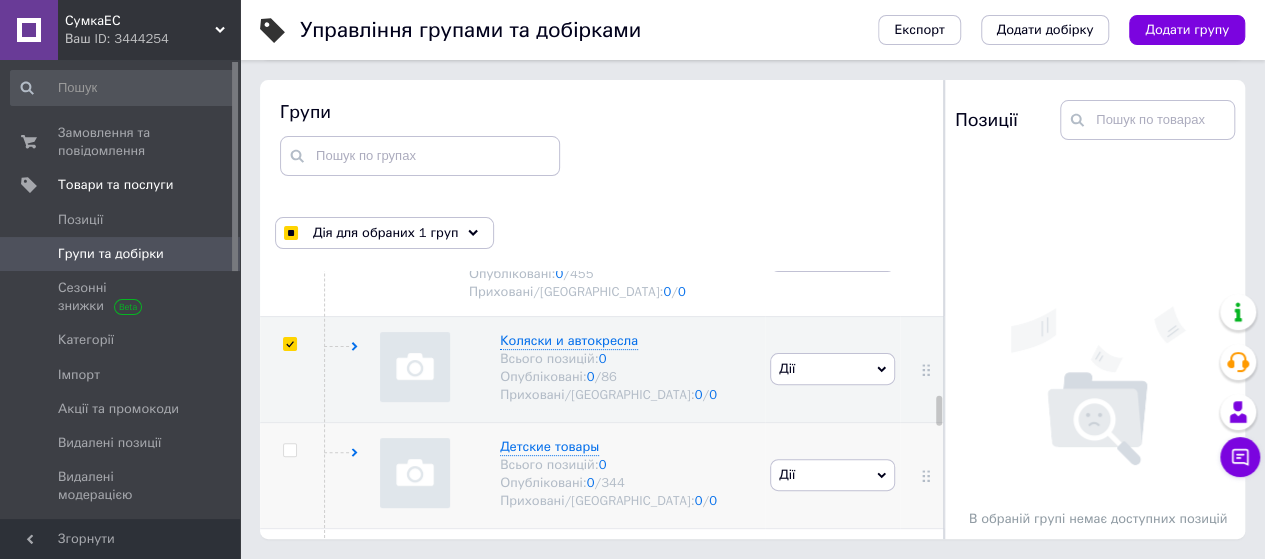 click at bounding box center [289, 450] 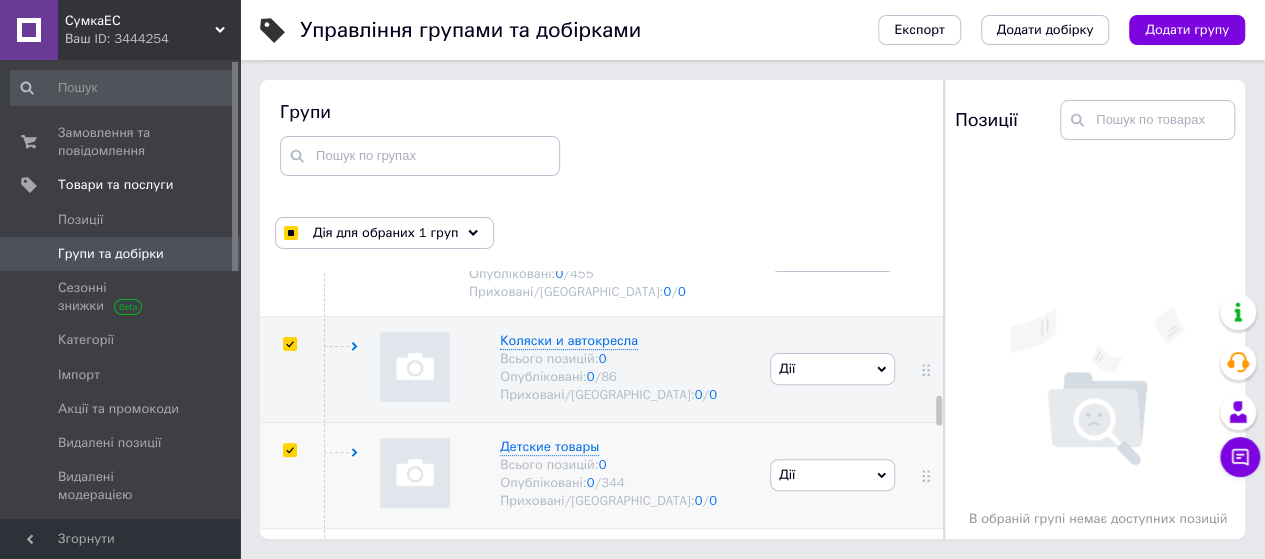 checkbox on "true" 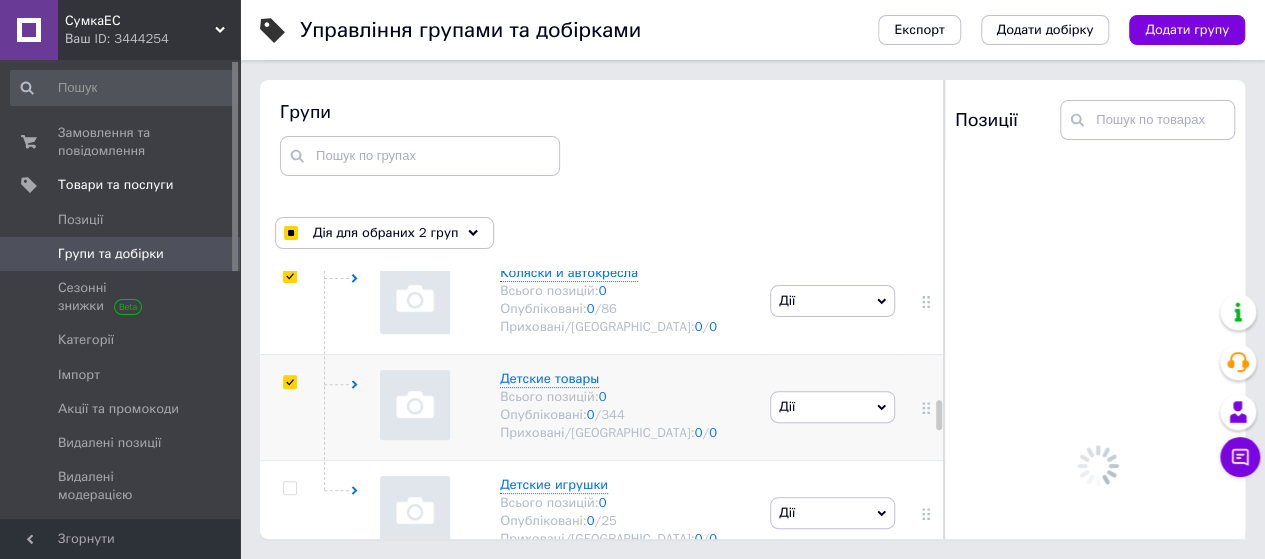 scroll, scrollTop: 2800, scrollLeft: 0, axis: vertical 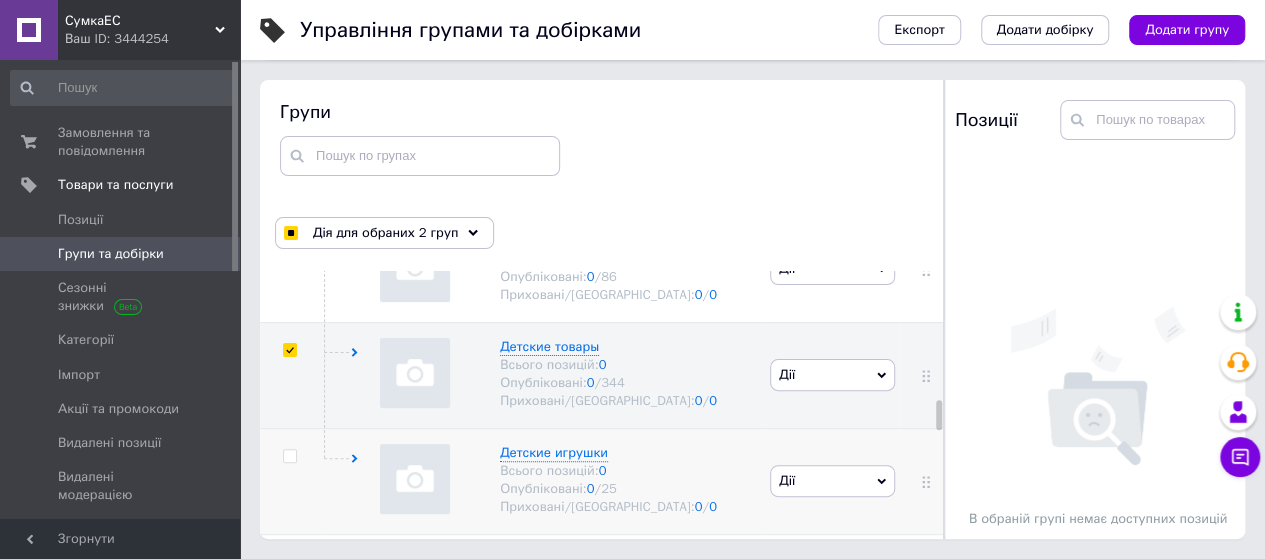 click at bounding box center [289, 456] 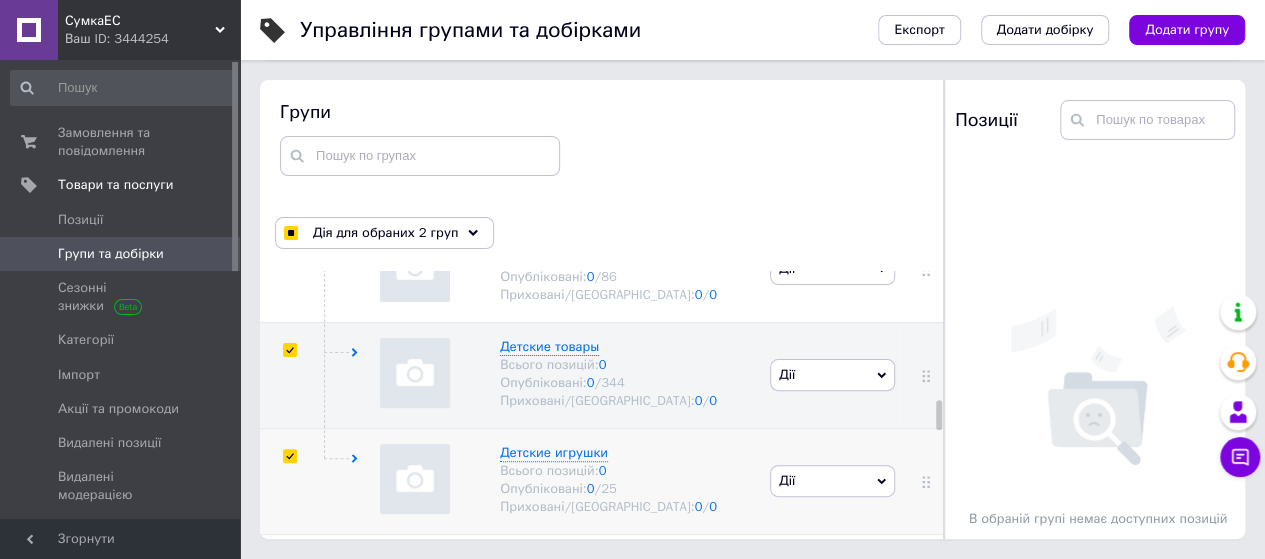 checkbox on "true" 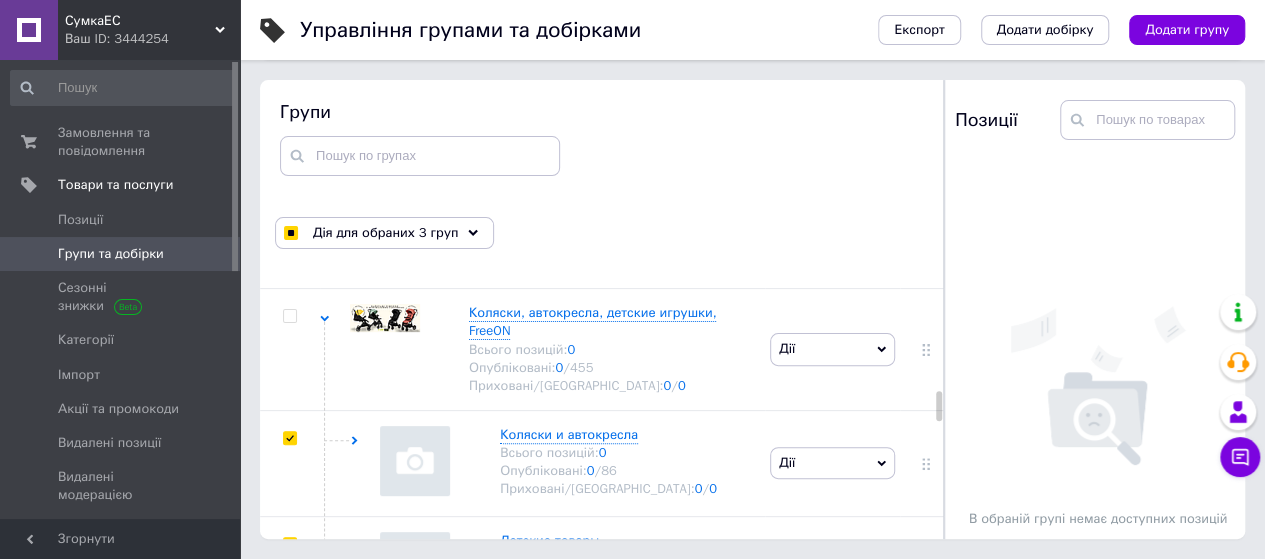 scroll, scrollTop: 2600, scrollLeft: 0, axis: vertical 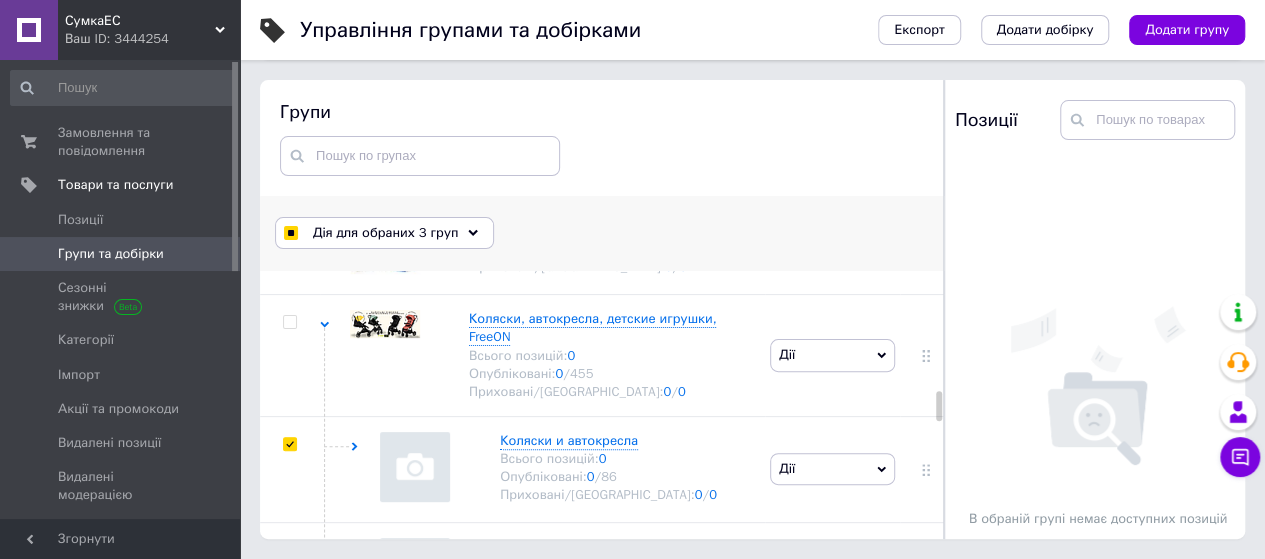 click 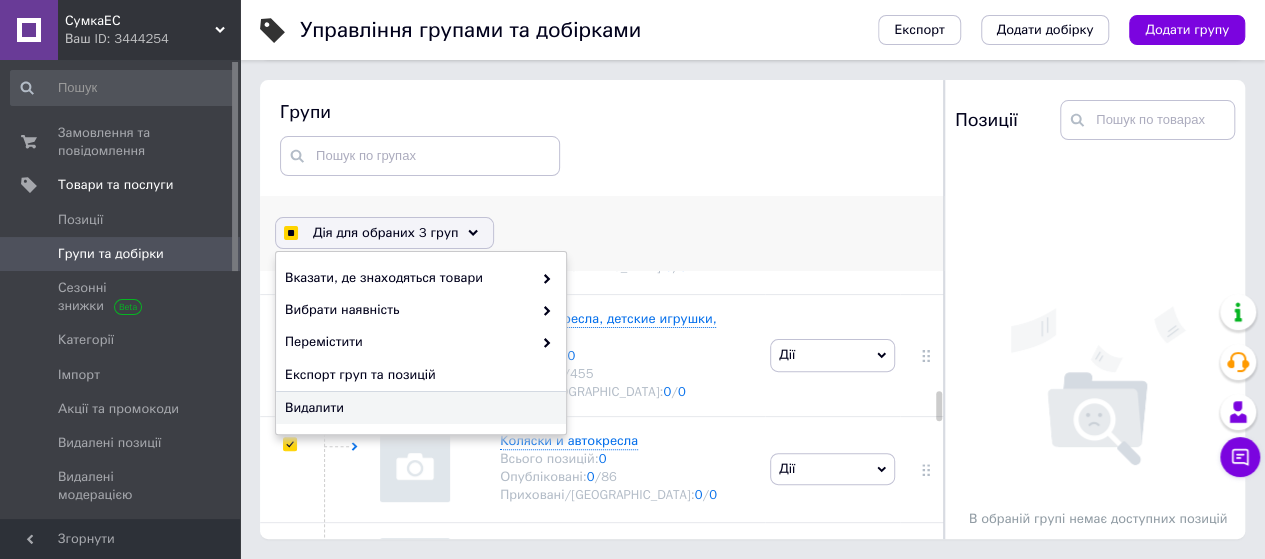 click on "Видалити" at bounding box center [418, 408] 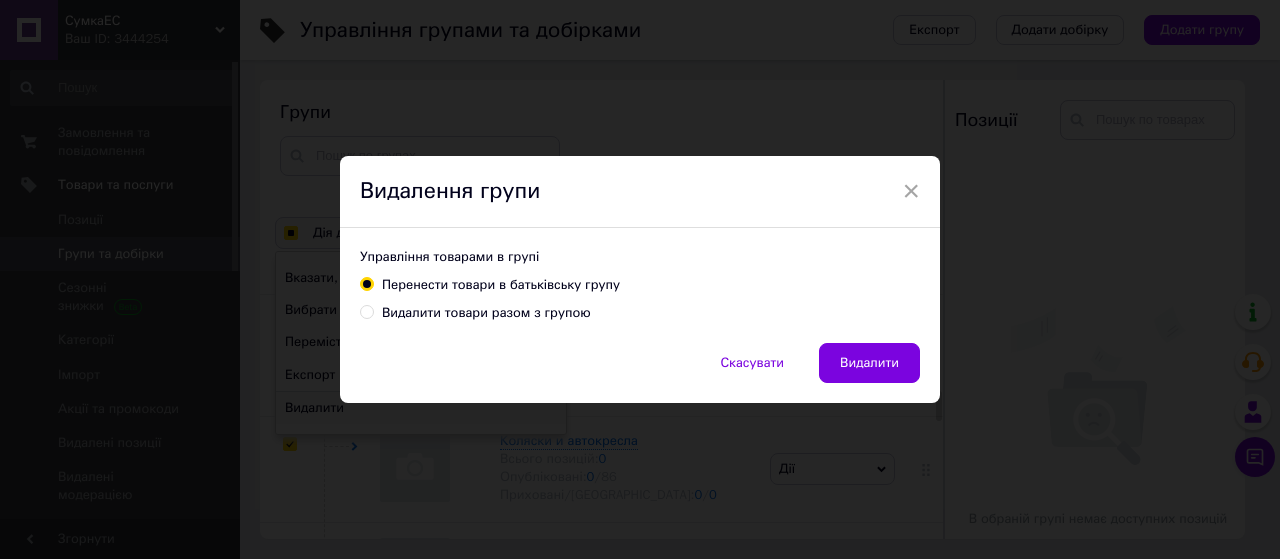 click on "Видалити товари разом з групою" at bounding box center (366, 311) 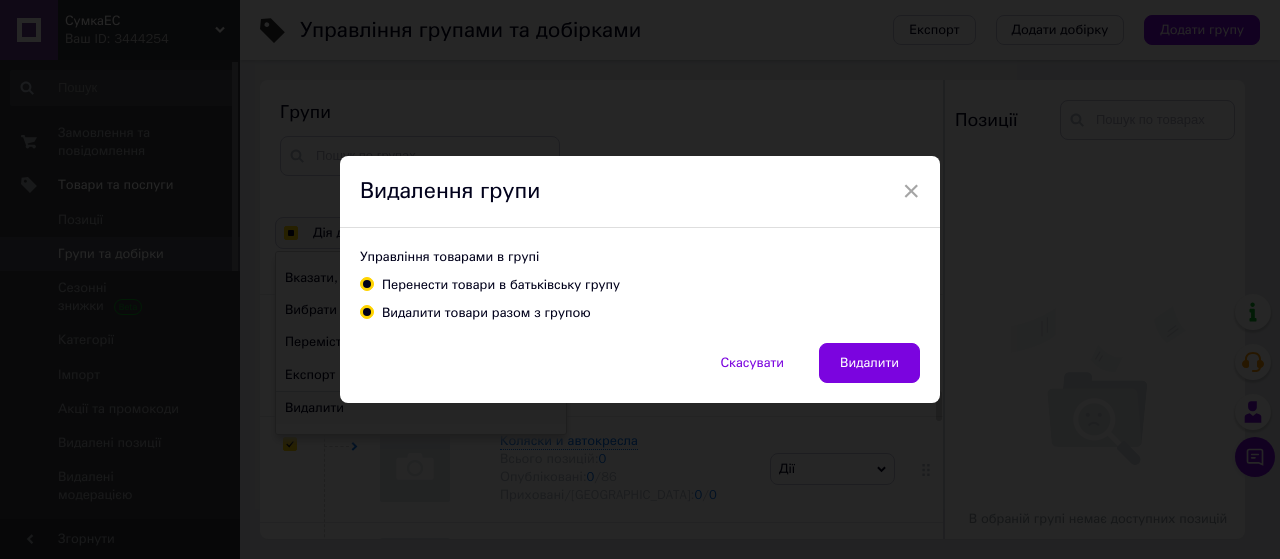 radio on "true" 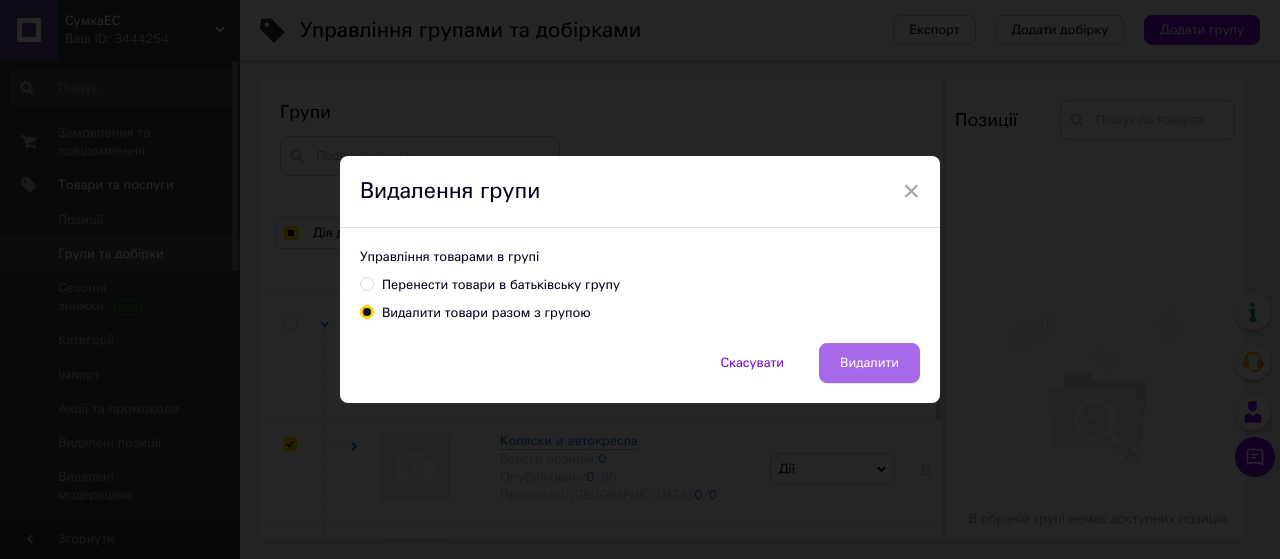click on "Видалити" at bounding box center (869, 363) 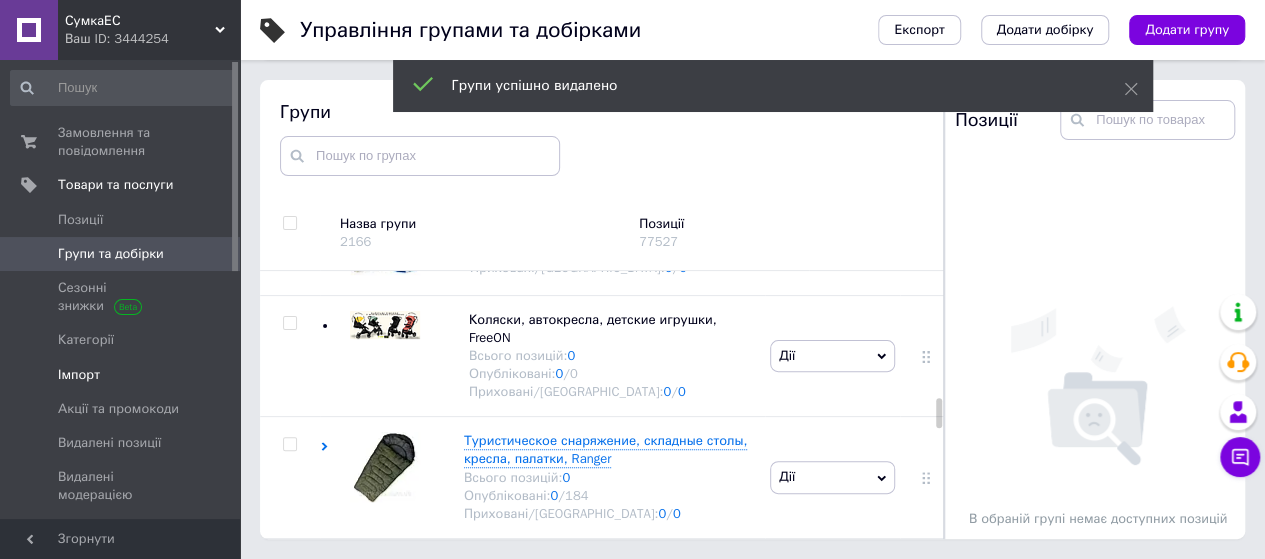 click on "Імпорт" at bounding box center [79, 375] 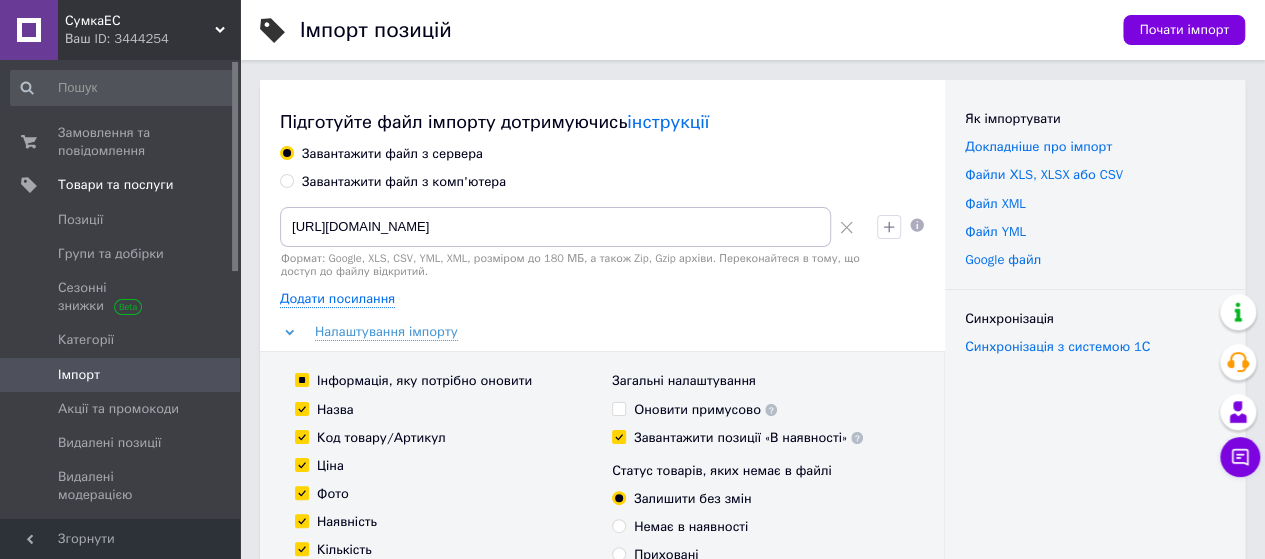 click 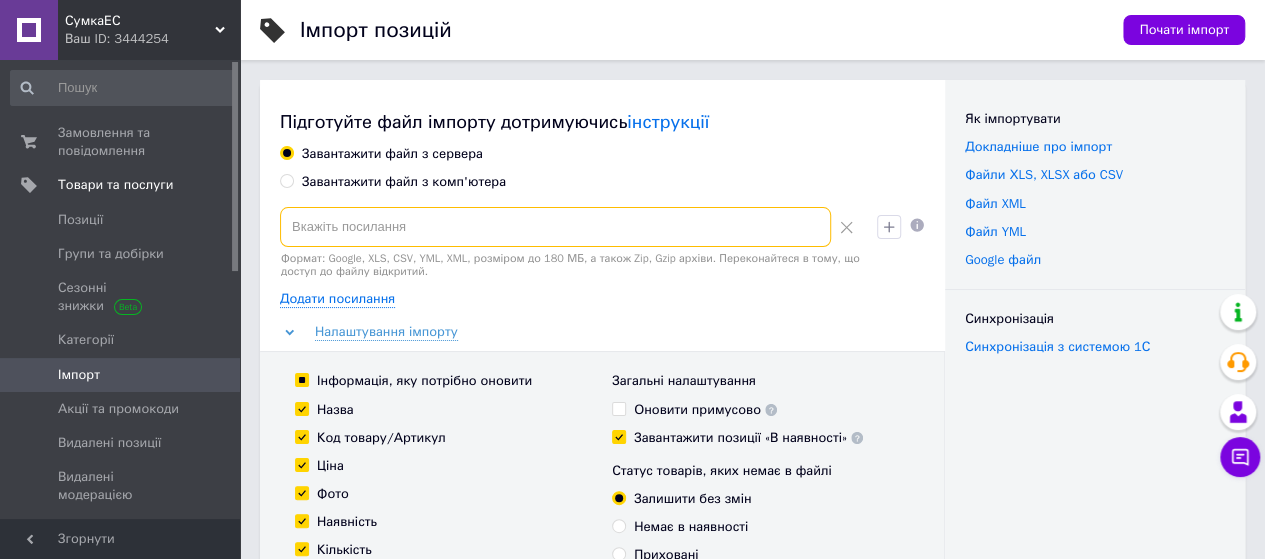click at bounding box center [555, 227] 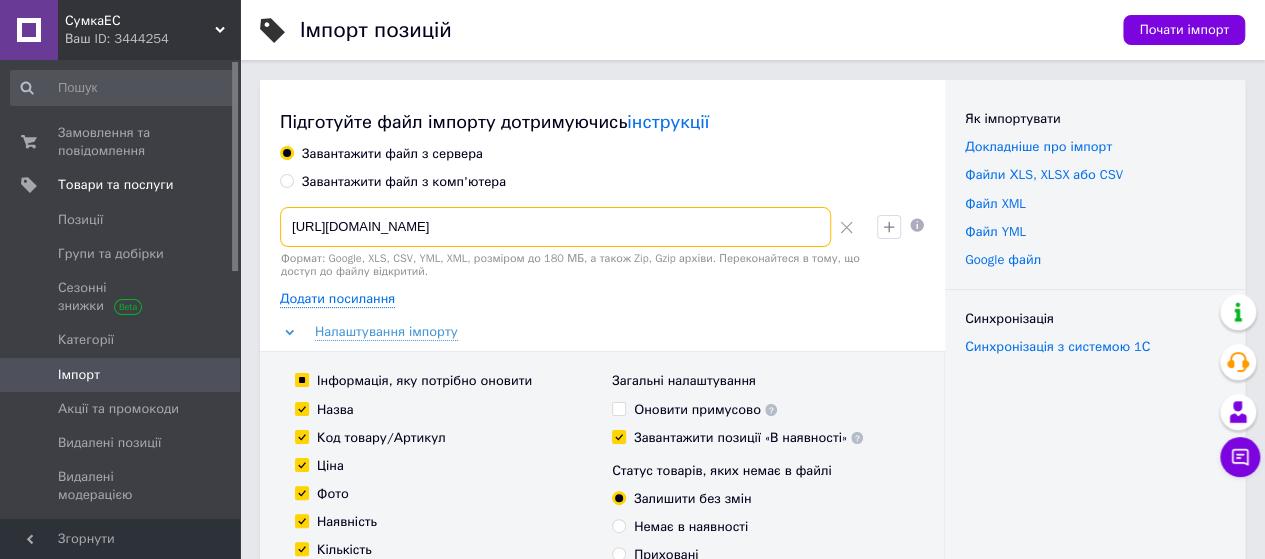type on "[URL][DOMAIN_NAME]" 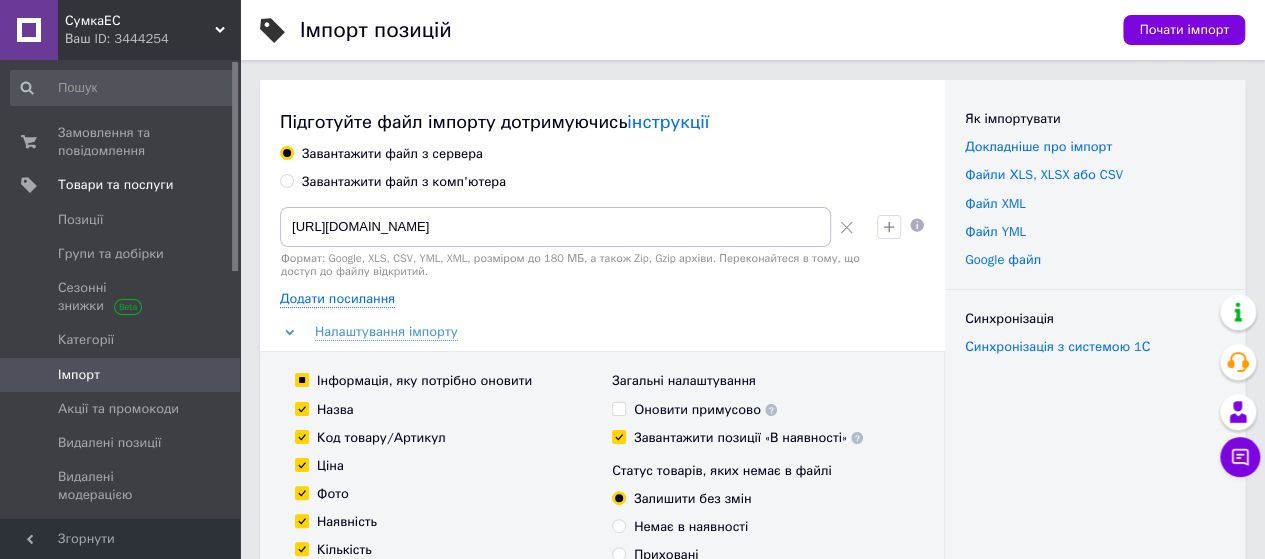 click on "Формат: Google,  XLS, CSV, YML, XML, розміром до 180 МБ,
а також Zip, Gzip архіви. Переконайтеся в тому, що доступ до файлу відкритий." at bounding box center (570, 265) 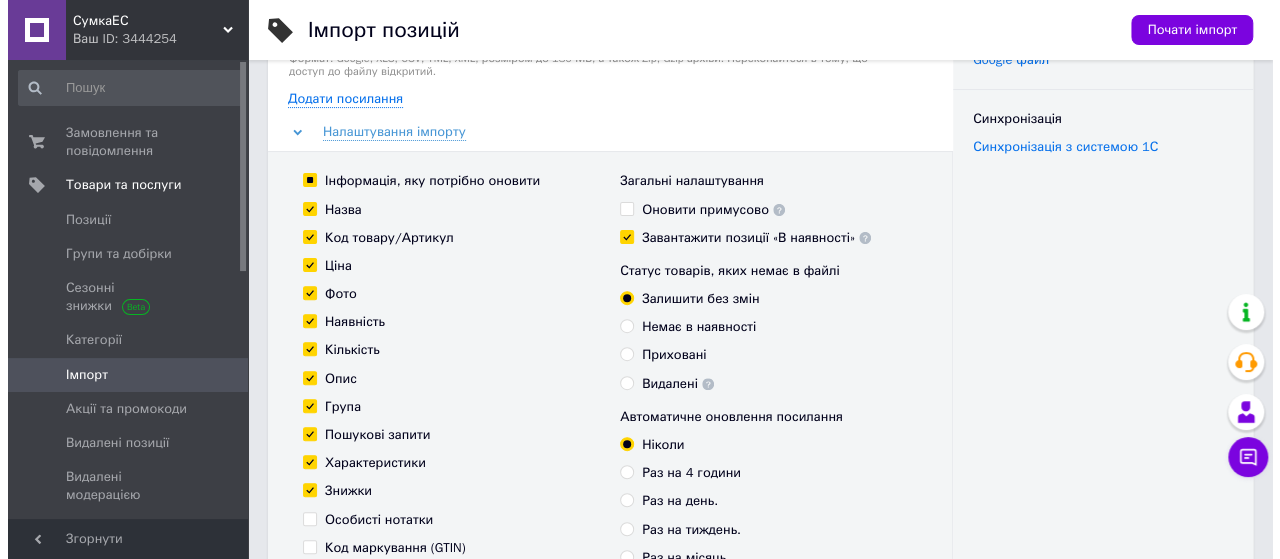 scroll, scrollTop: 400, scrollLeft: 0, axis: vertical 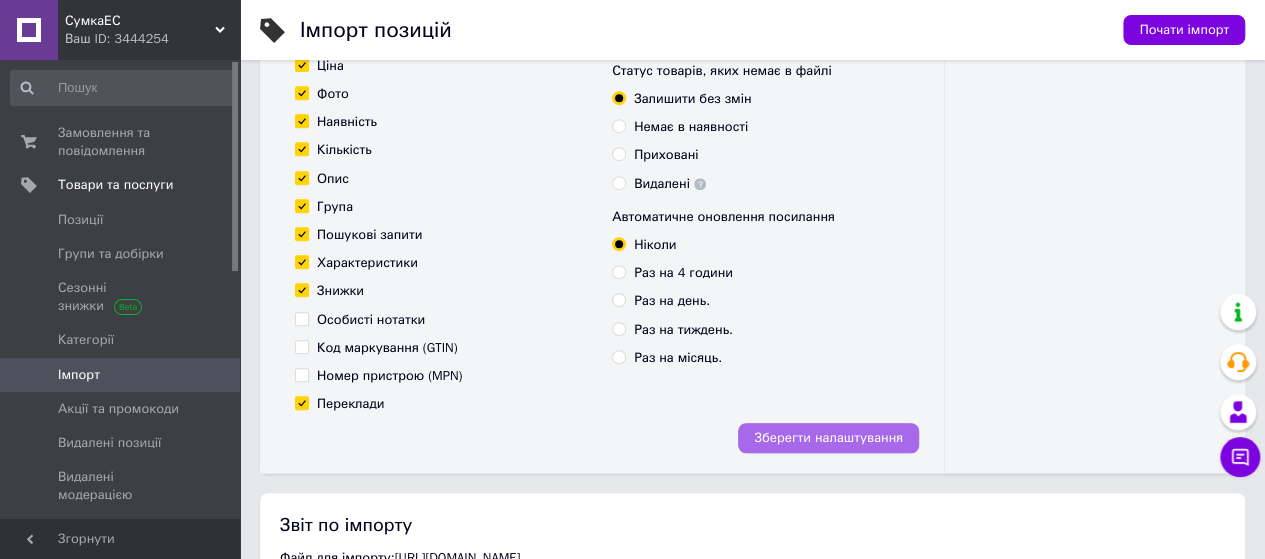click on "Зберегти налаштування" at bounding box center [828, 438] 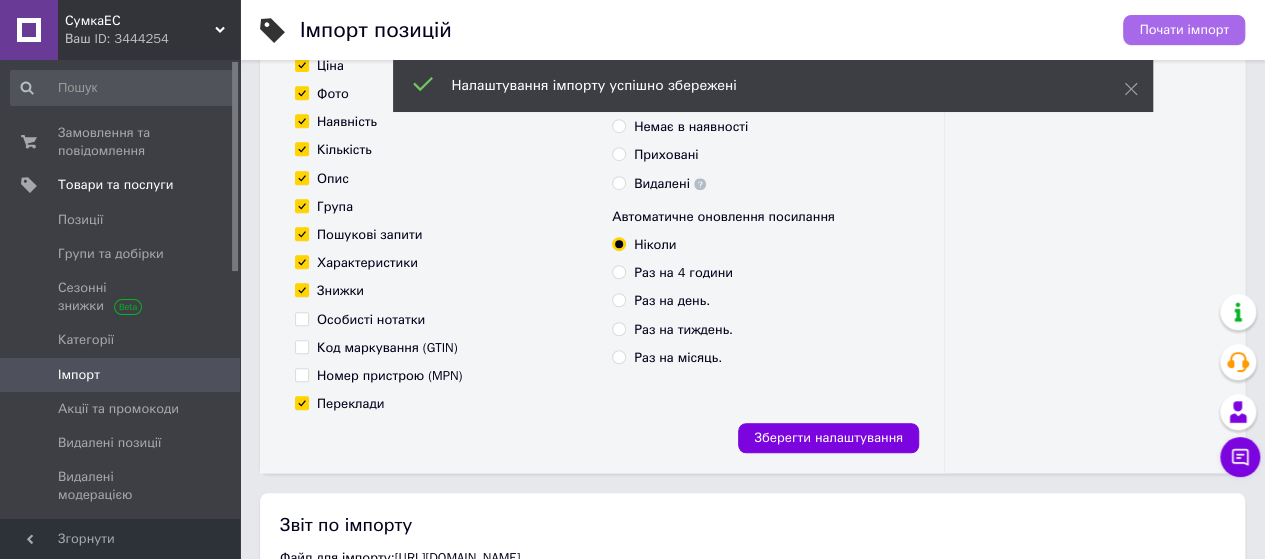 click on "Почати імпорт" at bounding box center [1184, 30] 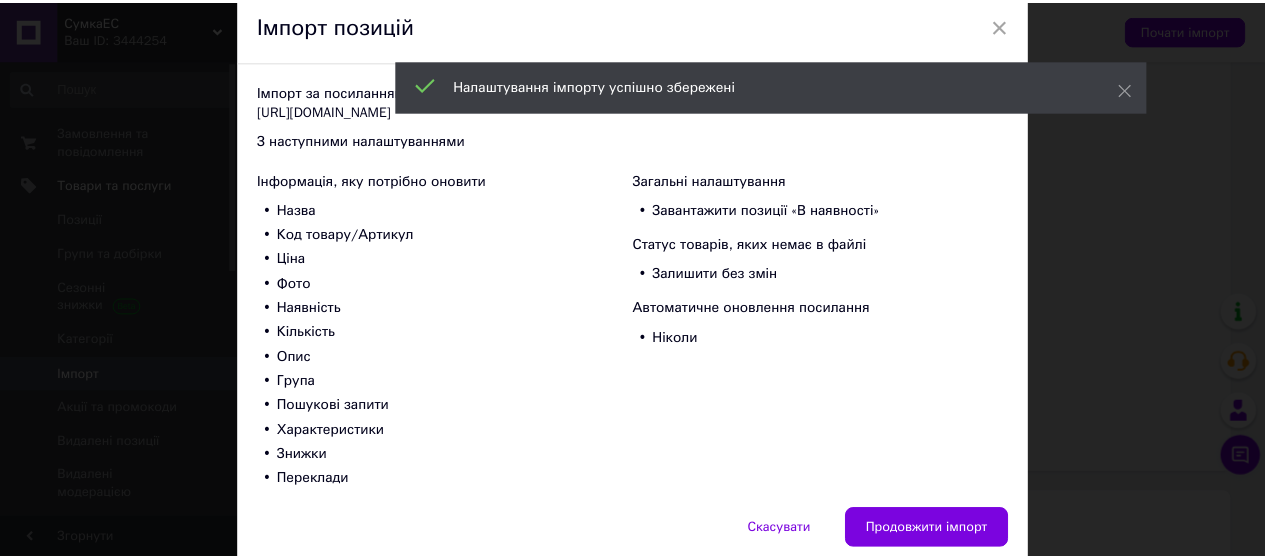 scroll, scrollTop: 160, scrollLeft: 0, axis: vertical 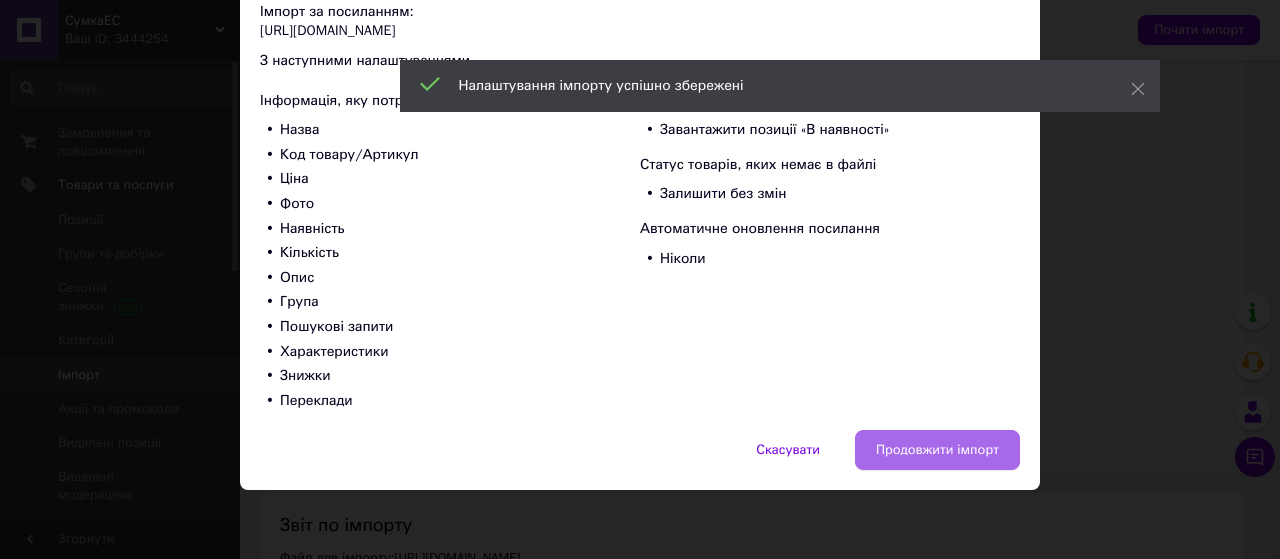 click on "Продовжити імпорт" at bounding box center [937, 450] 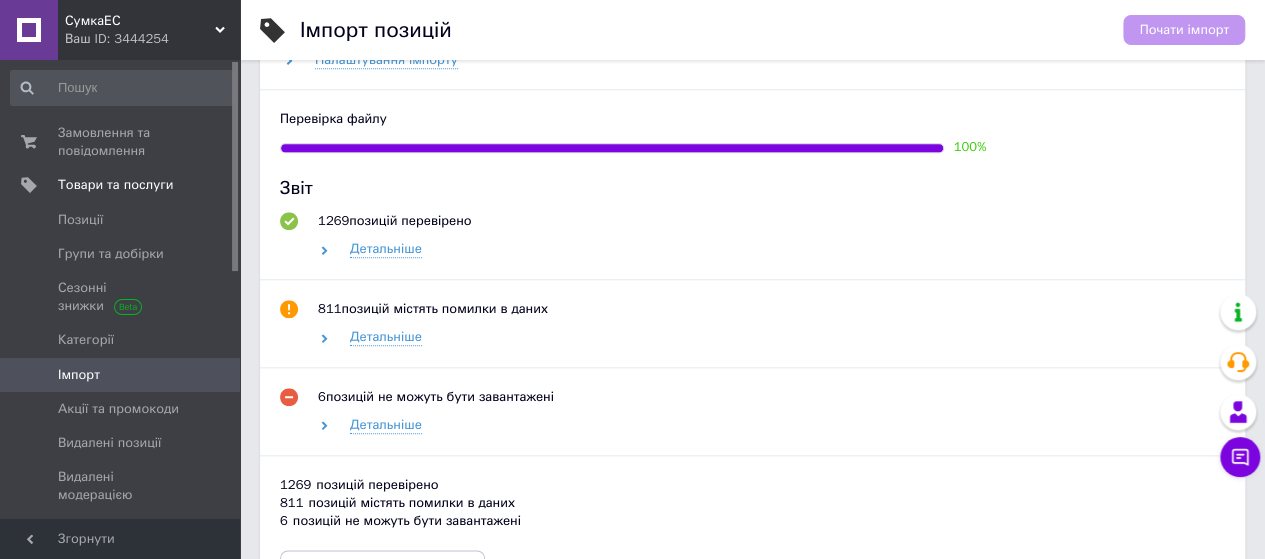 scroll, scrollTop: 1000, scrollLeft: 0, axis: vertical 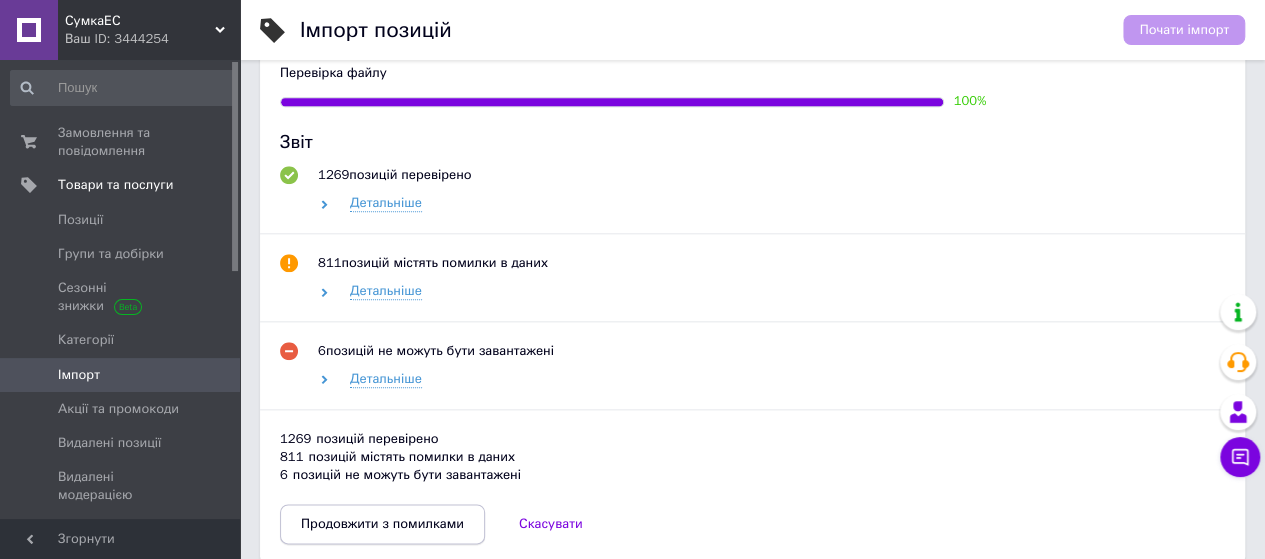 click on "Продовжити з помилками" at bounding box center [382, 524] 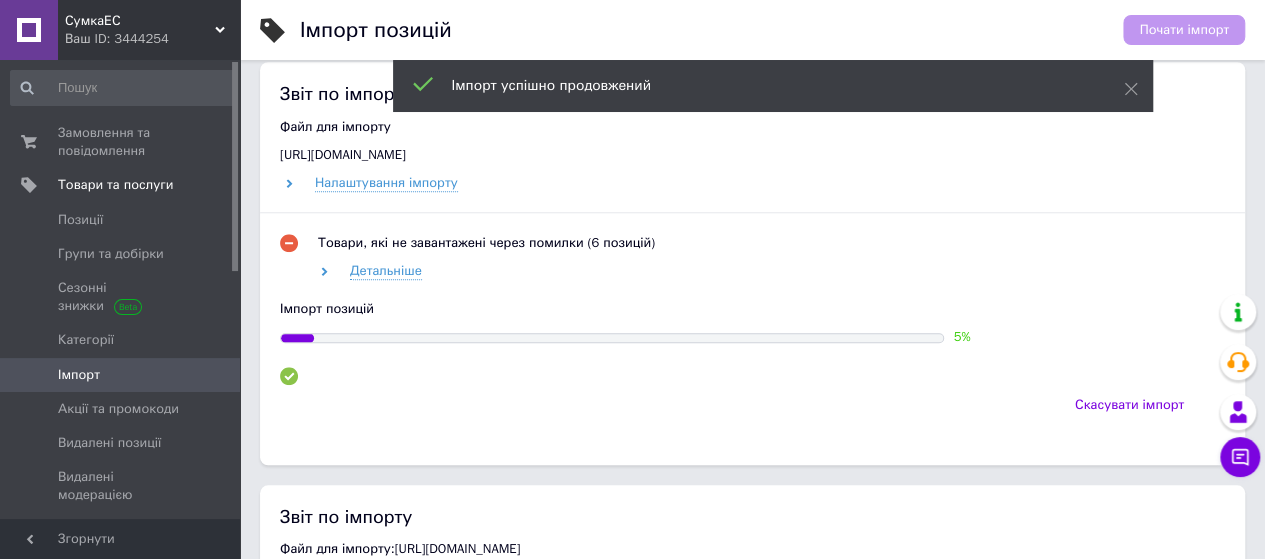 scroll, scrollTop: 800, scrollLeft: 0, axis: vertical 